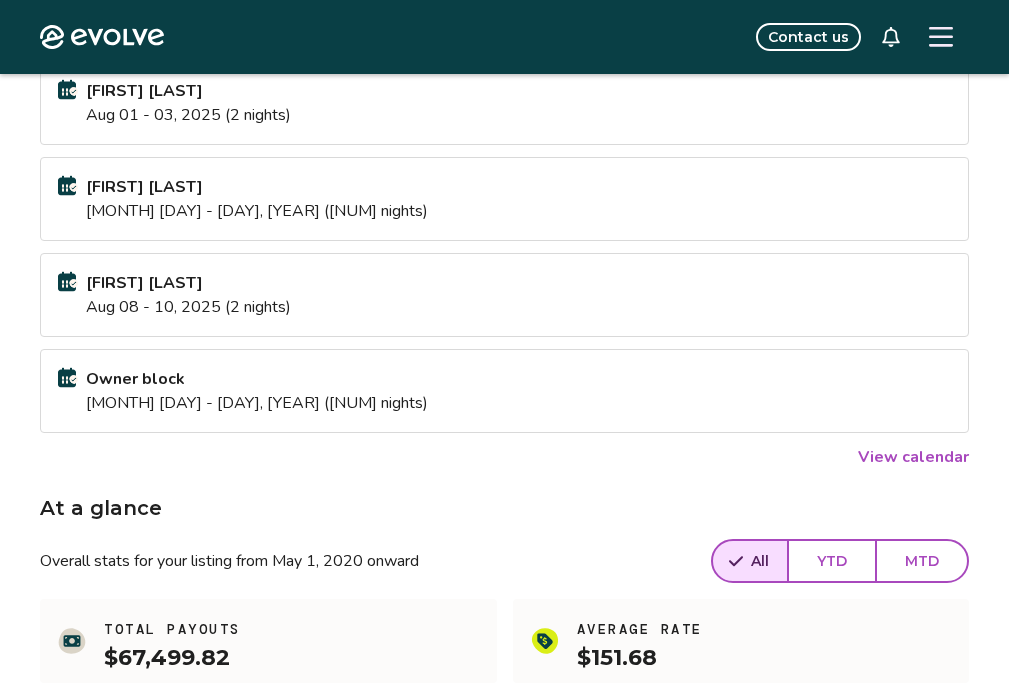 scroll, scrollTop: 189, scrollLeft: 0, axis: vertical 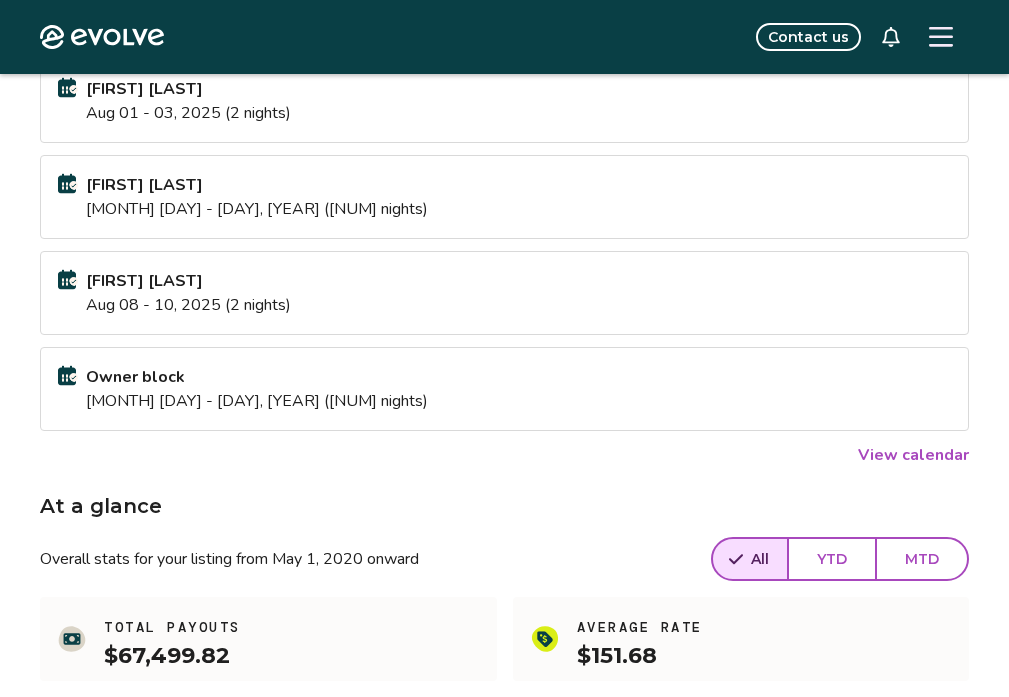 click on "View calendar" at bounding box center [913, 455] 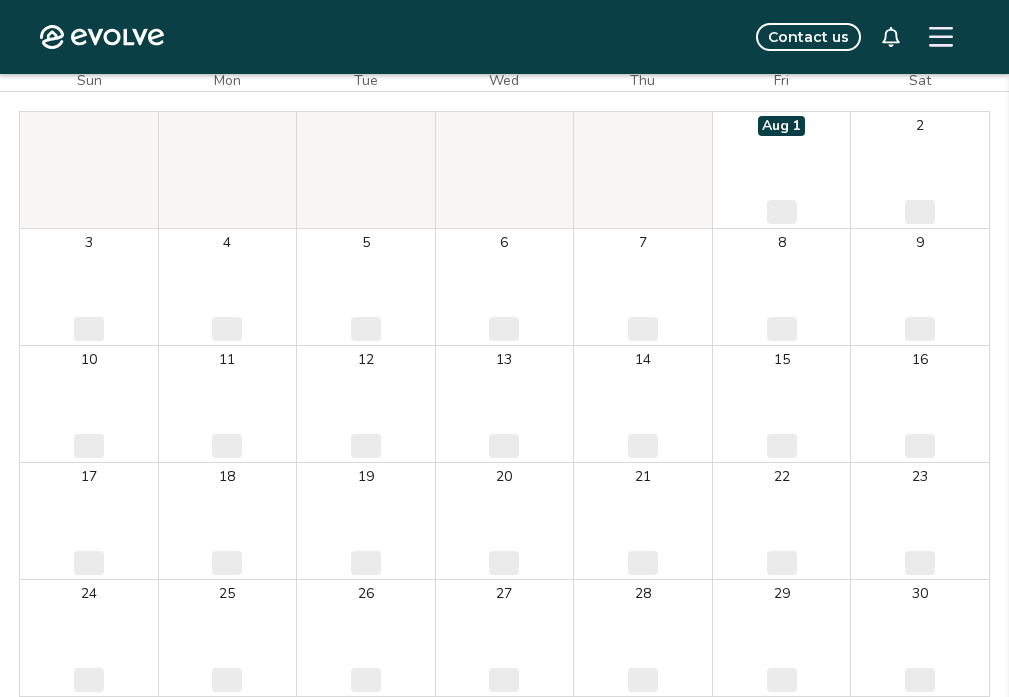 scroll, scrollTop: 0, scrollLeft: 0, axis: both 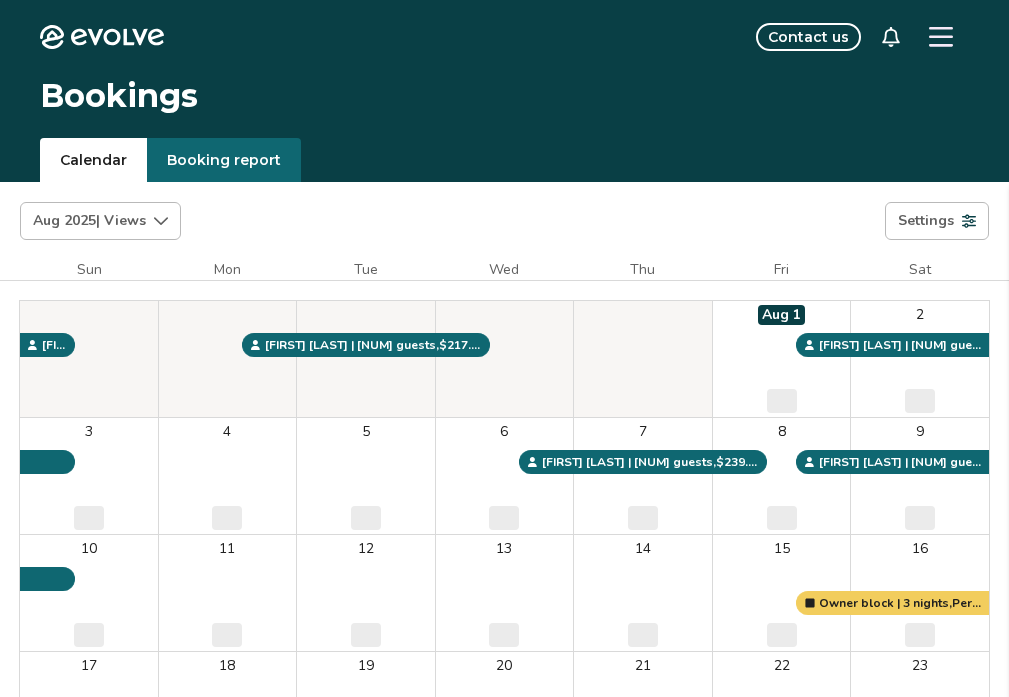 click on "Aug 2025  | Views" at bounding box center [100, 221] 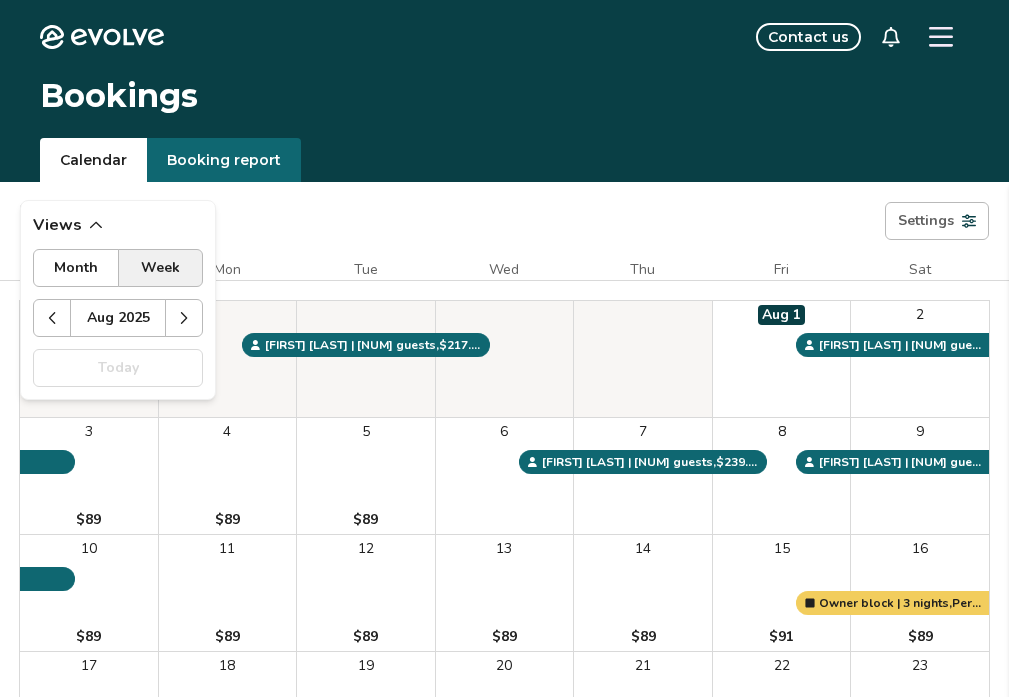 click 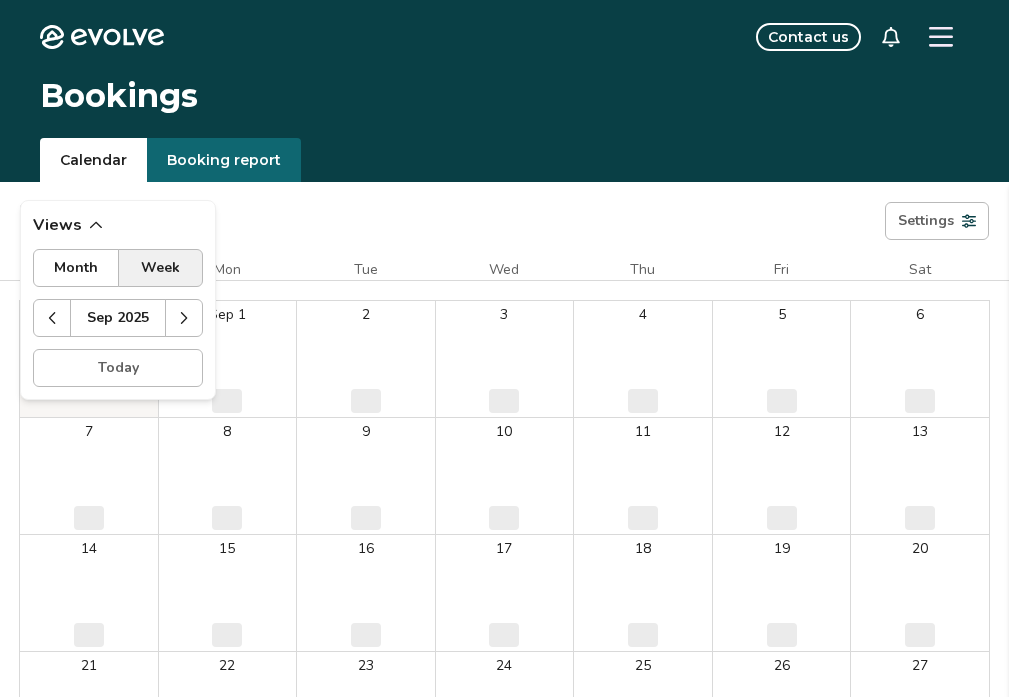 click 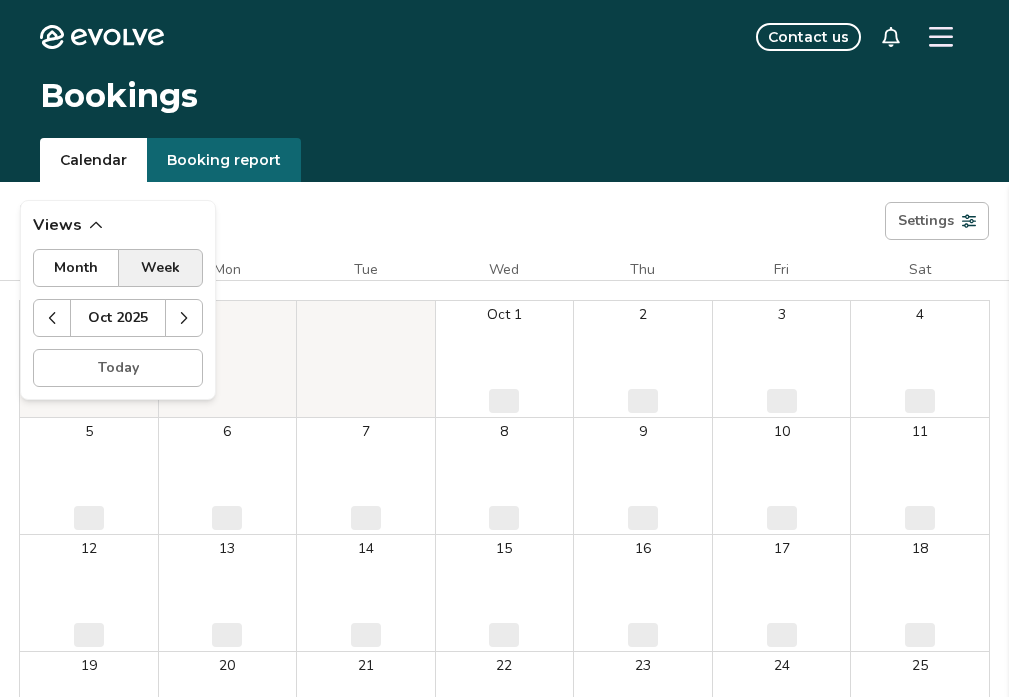 click 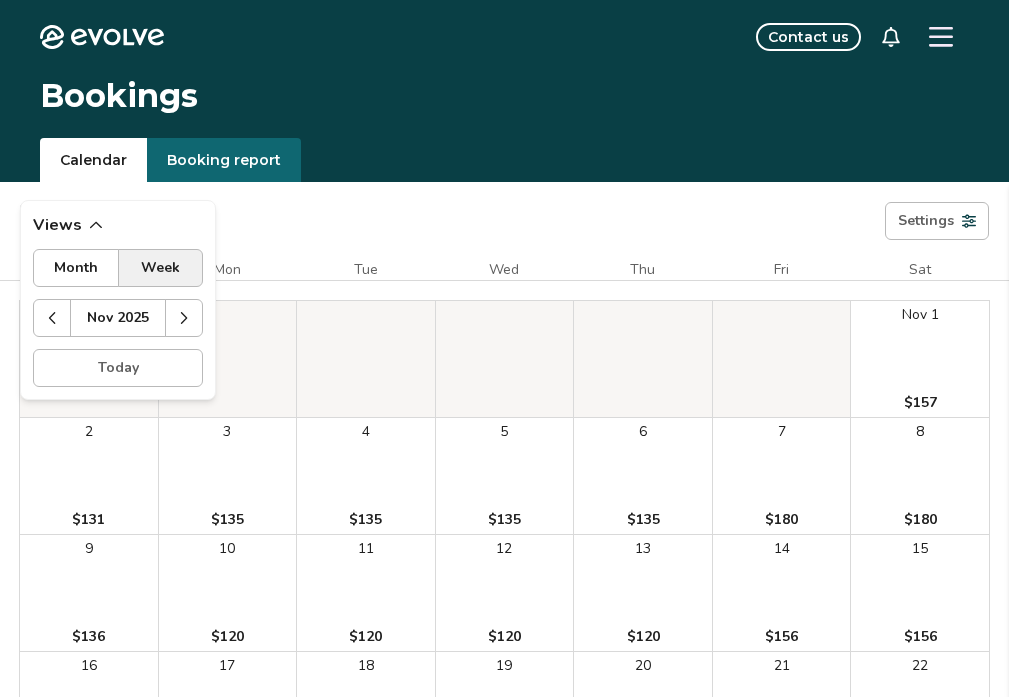 click at bounding box center (184, 318) 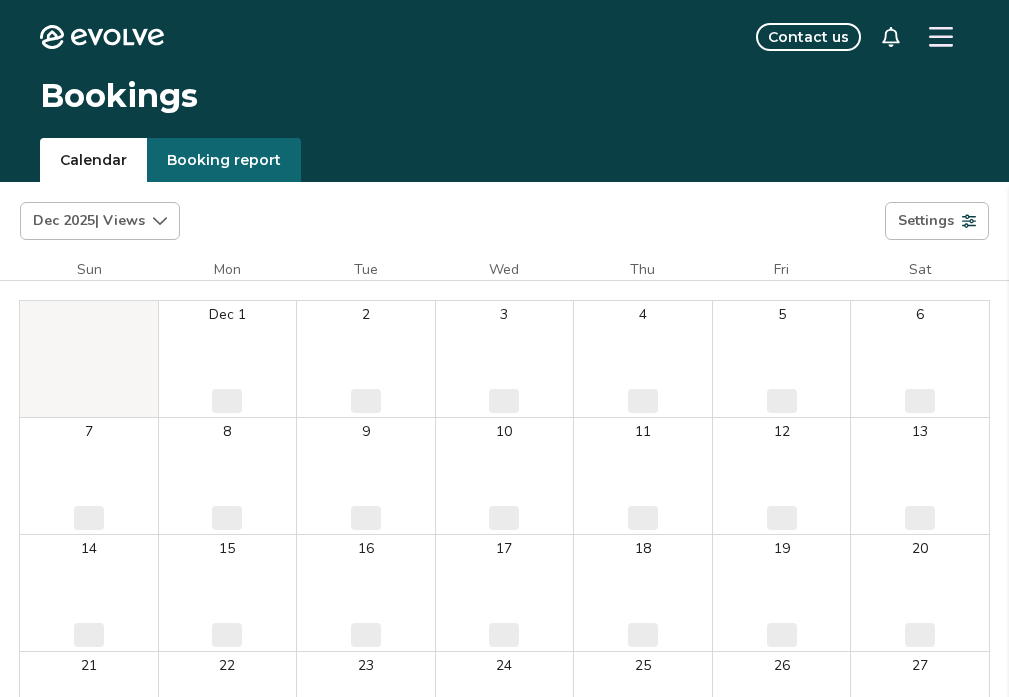 click on "[MONTH] [YEAR]  | Views Month Week [MONTH] [YEAR] Today Settings Basement [MONTH] [YEAR] Sun Mon Tue Wed Thu Fri Sat [MONTH] 1 ‌ 2 ‌ 3 ‌ 4 ‌ 5 ‌ 6 ‌ 7 ‌ 8 ‌ 9 ‌ 10 ‌ 11 ‌ 12 ‌ 13 ‌ 14 ‌ 15 ‌ 16 ‌ 17 ‌ 18 ‌ 19 ‌ 20 ‌ 21 ‌ 22 ‌ 23 ‌ 24 ‌ 25 ‌ 26 ‌ 27 ‌ 28 ‌ 29 ‌ 30 ‌ 31 ‌ Booking Pending Evolve/Owner" at bounding box center (504, 563) 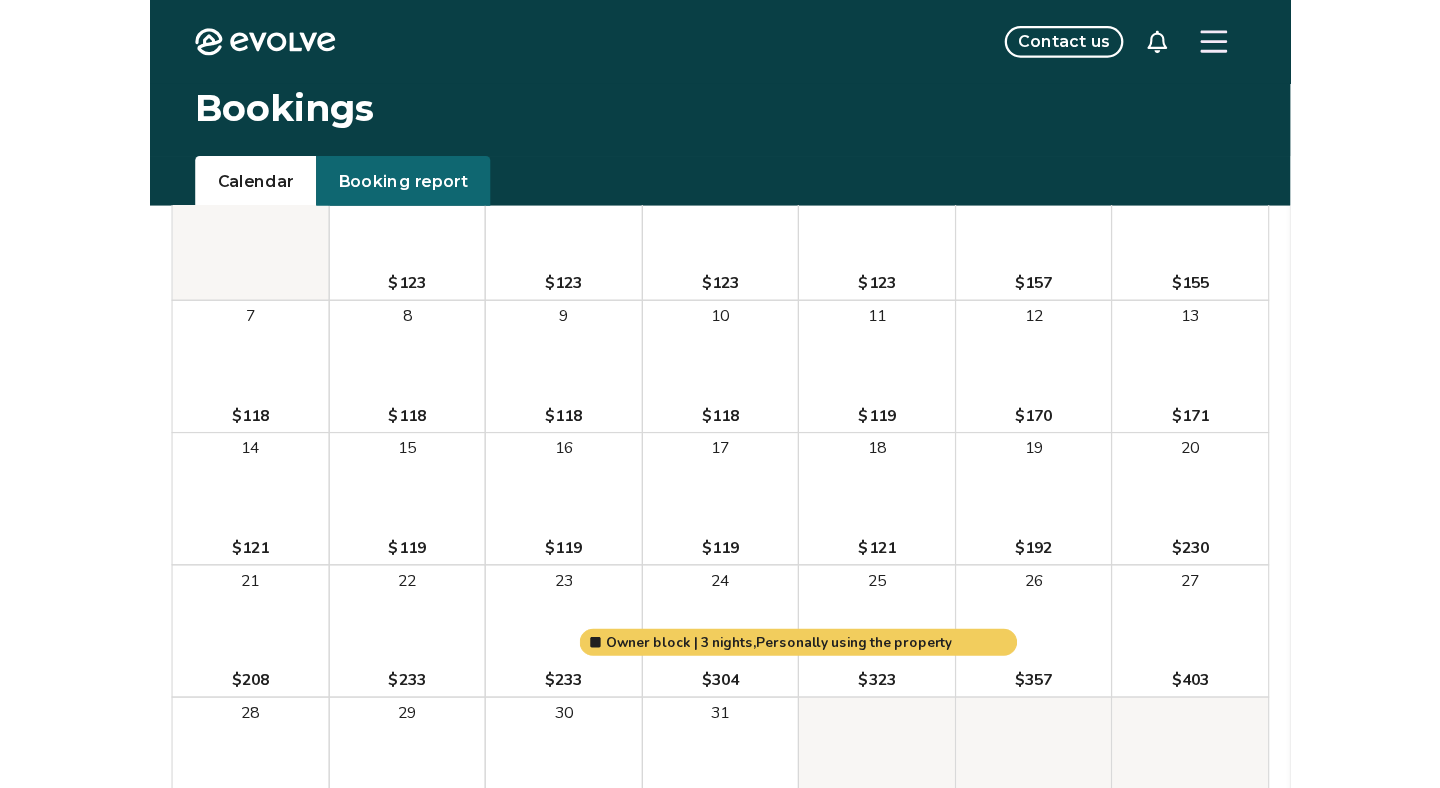 scroll, scrollTop: 167, scrollLeft: 0, axis: vertical 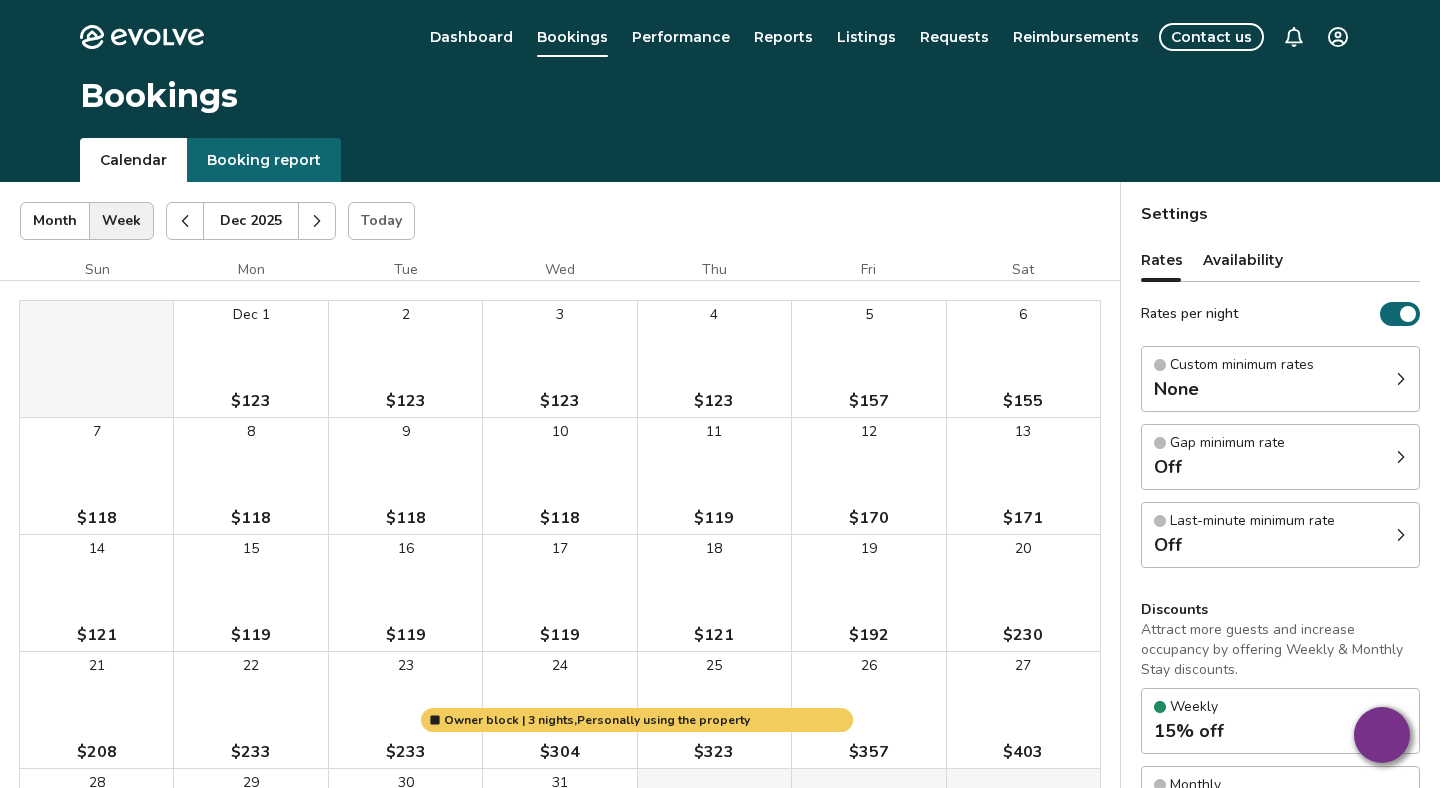 click on "Gap minimum rate Off" at bounding box center [1280, 457] 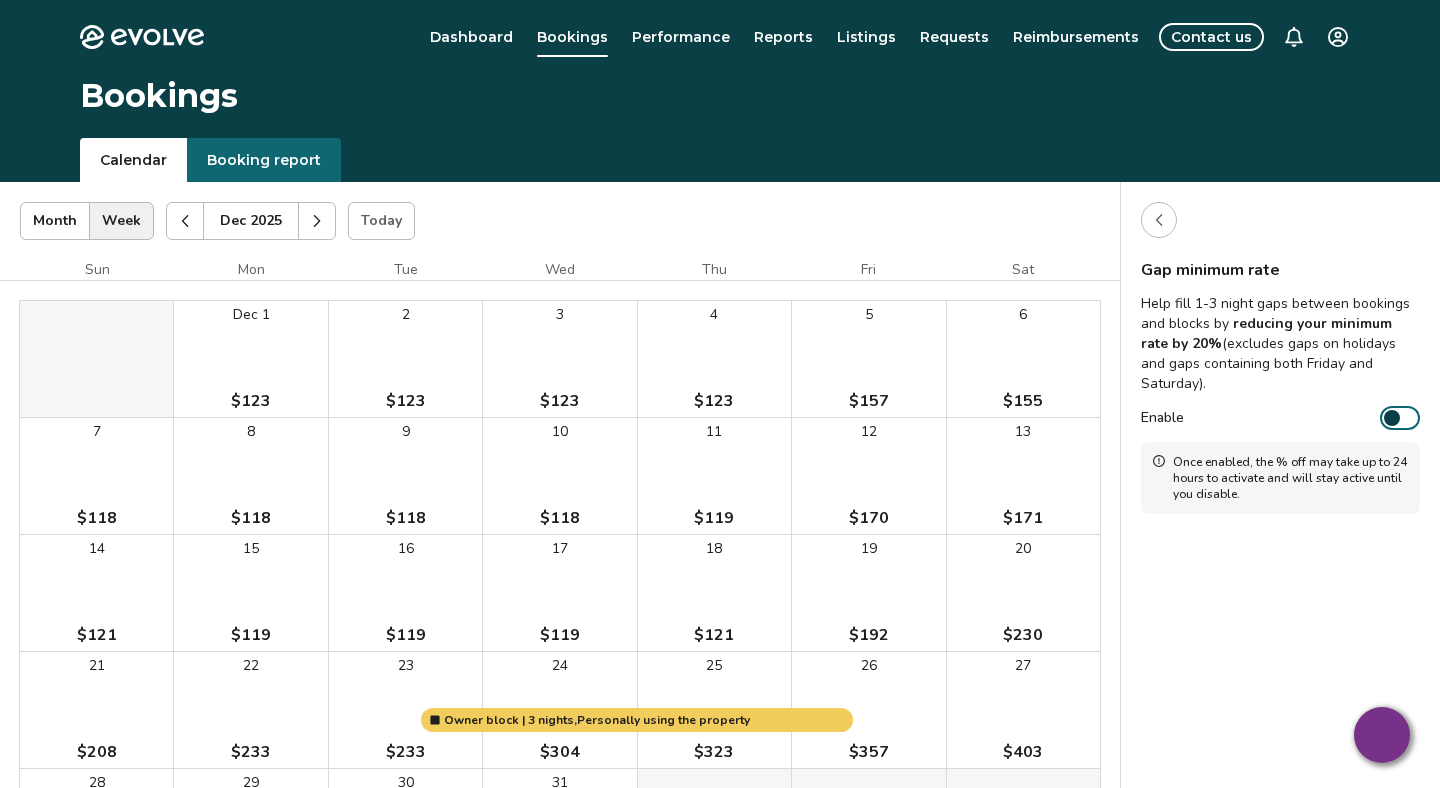 click 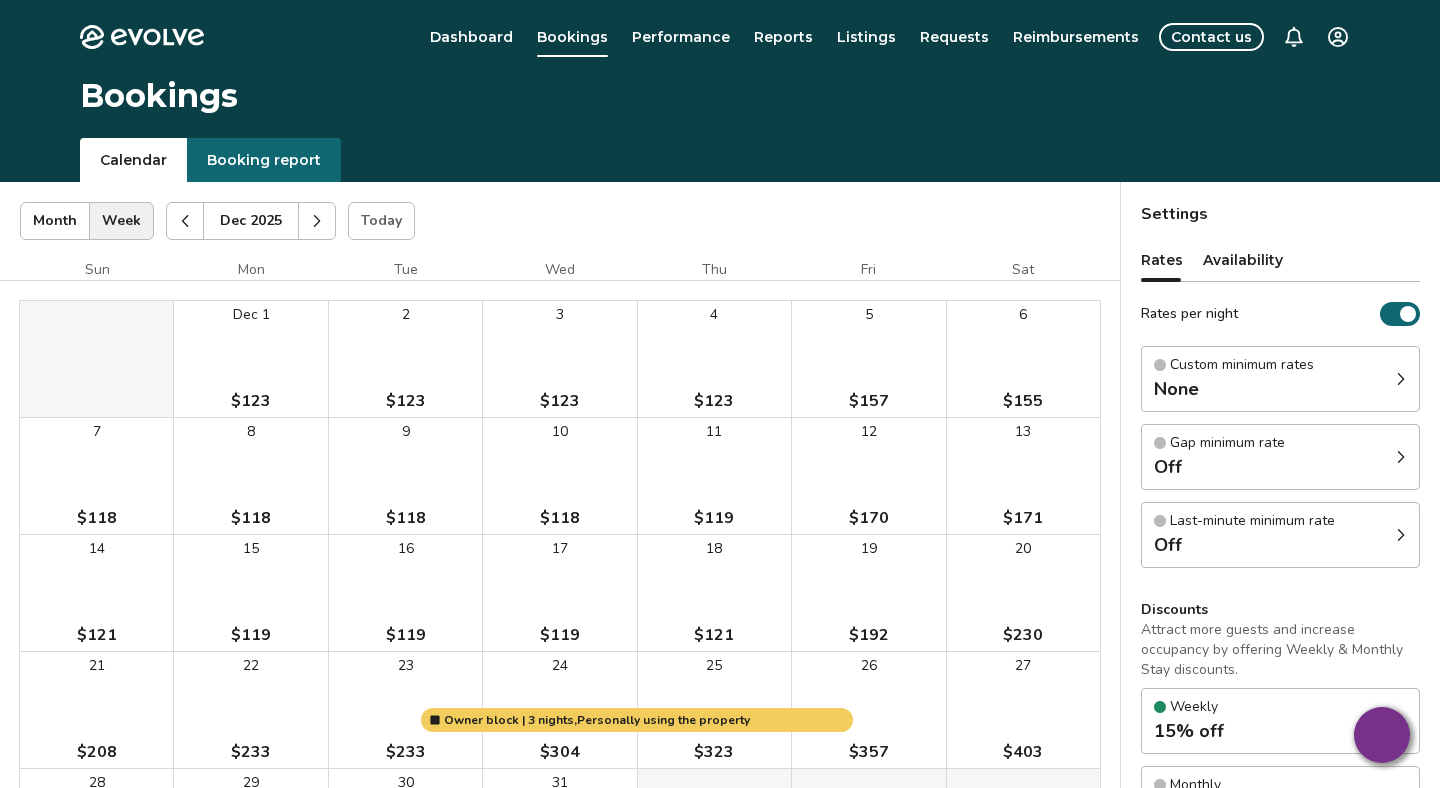 click on "Last-minute minimum rate" at bounding box center [1252, 521] 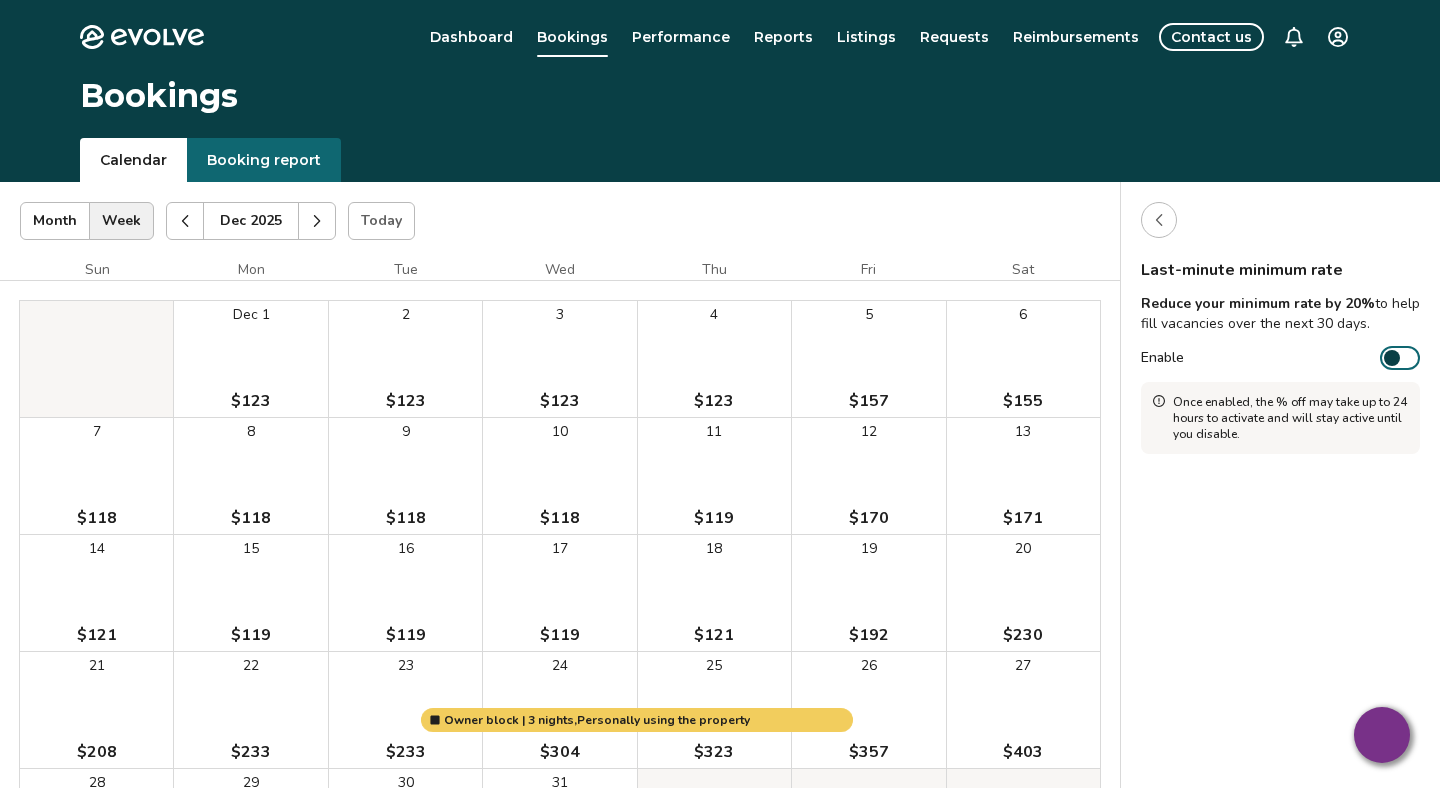click 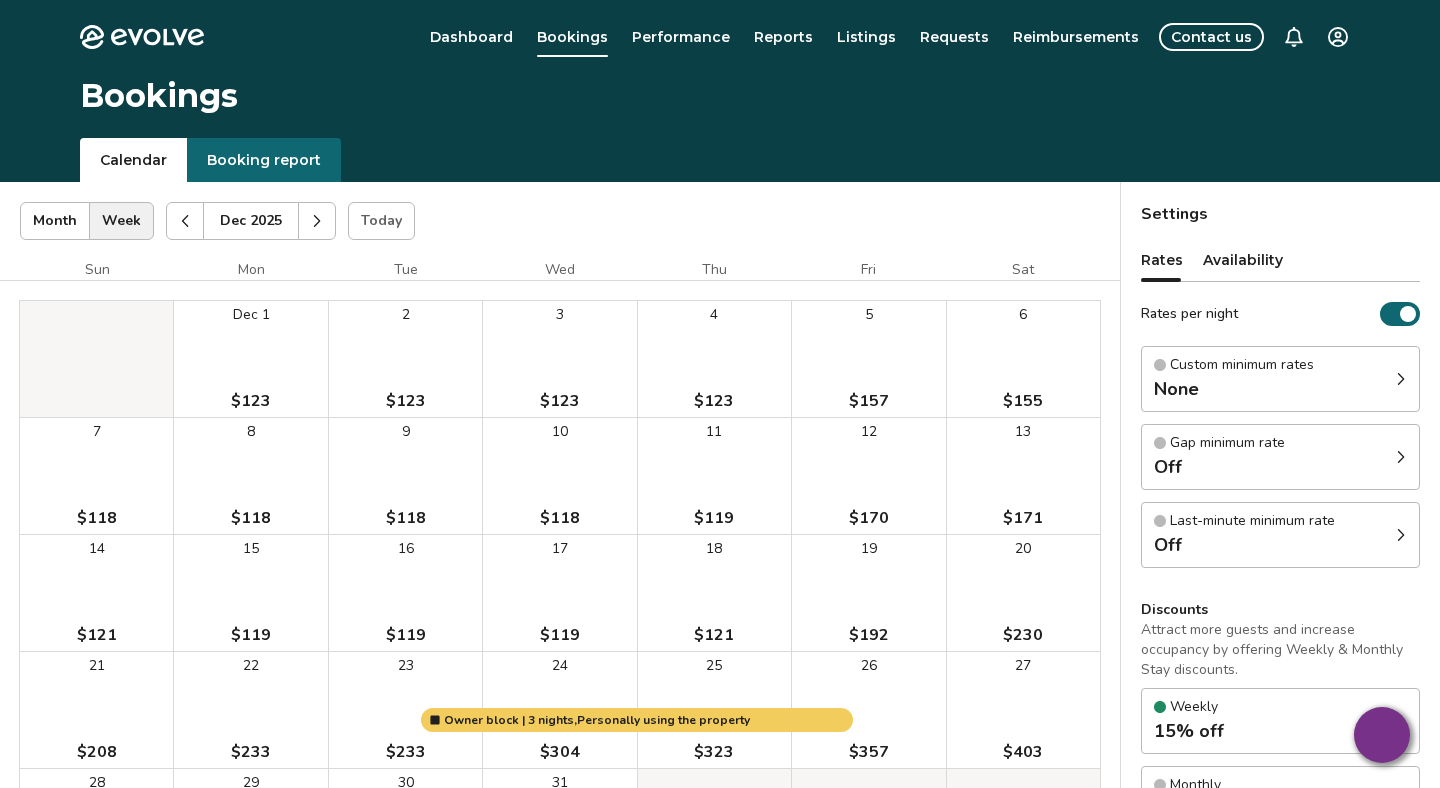 click on "Listings" at bounding box center (866, 37) 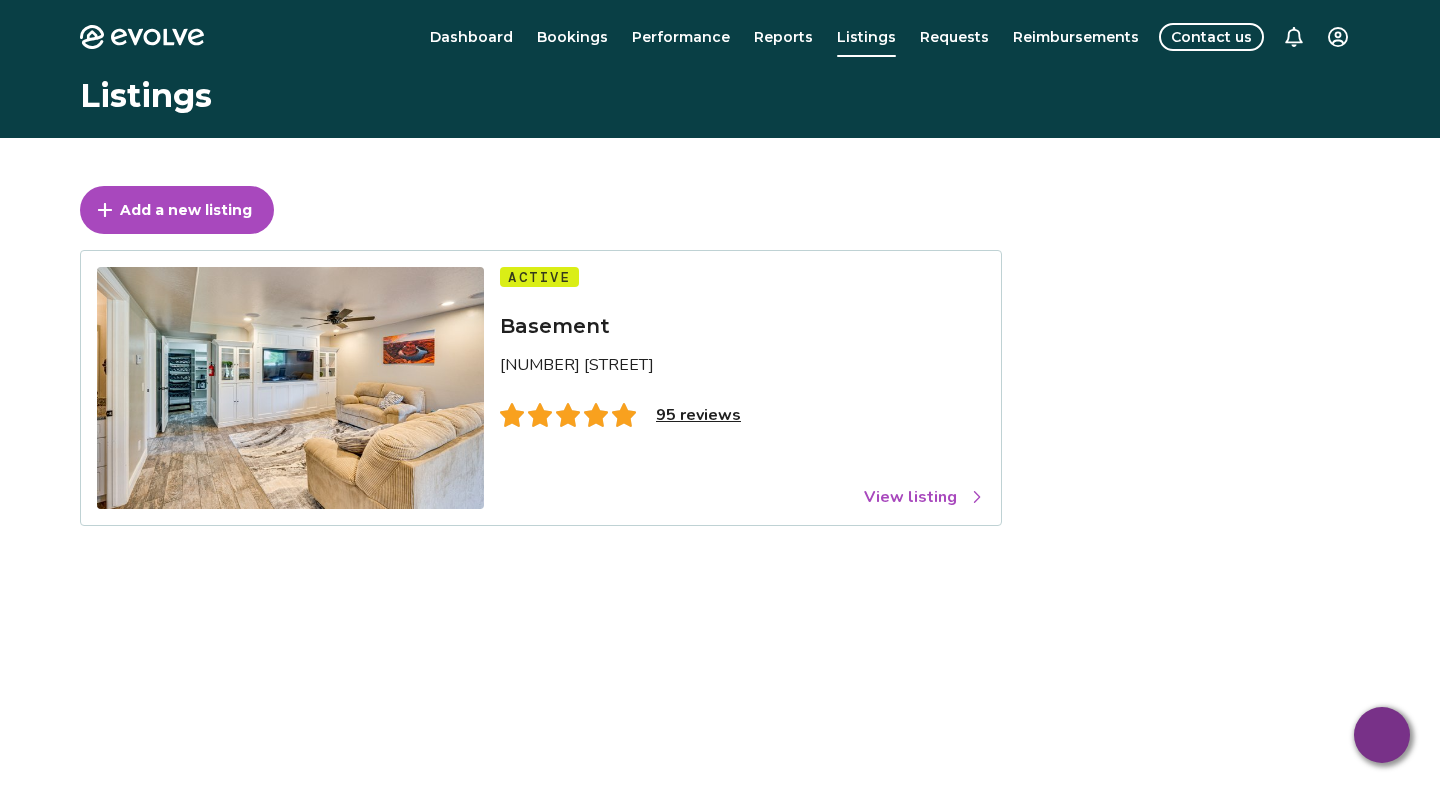 click on "95 reviews" at bounding box center [698, 415] 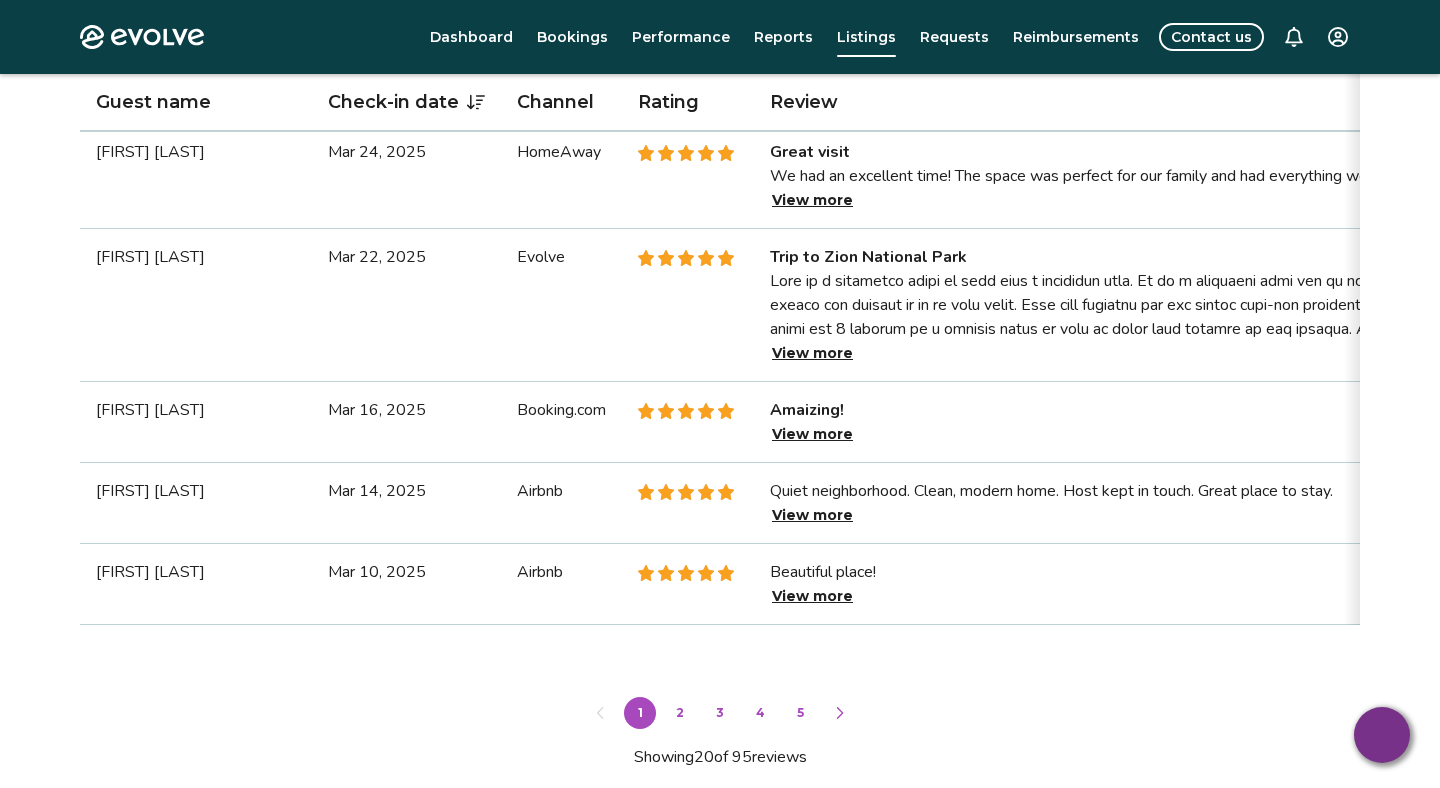 scroll, scrollTop: 2378, scrollLeft: 0, axis: vertical 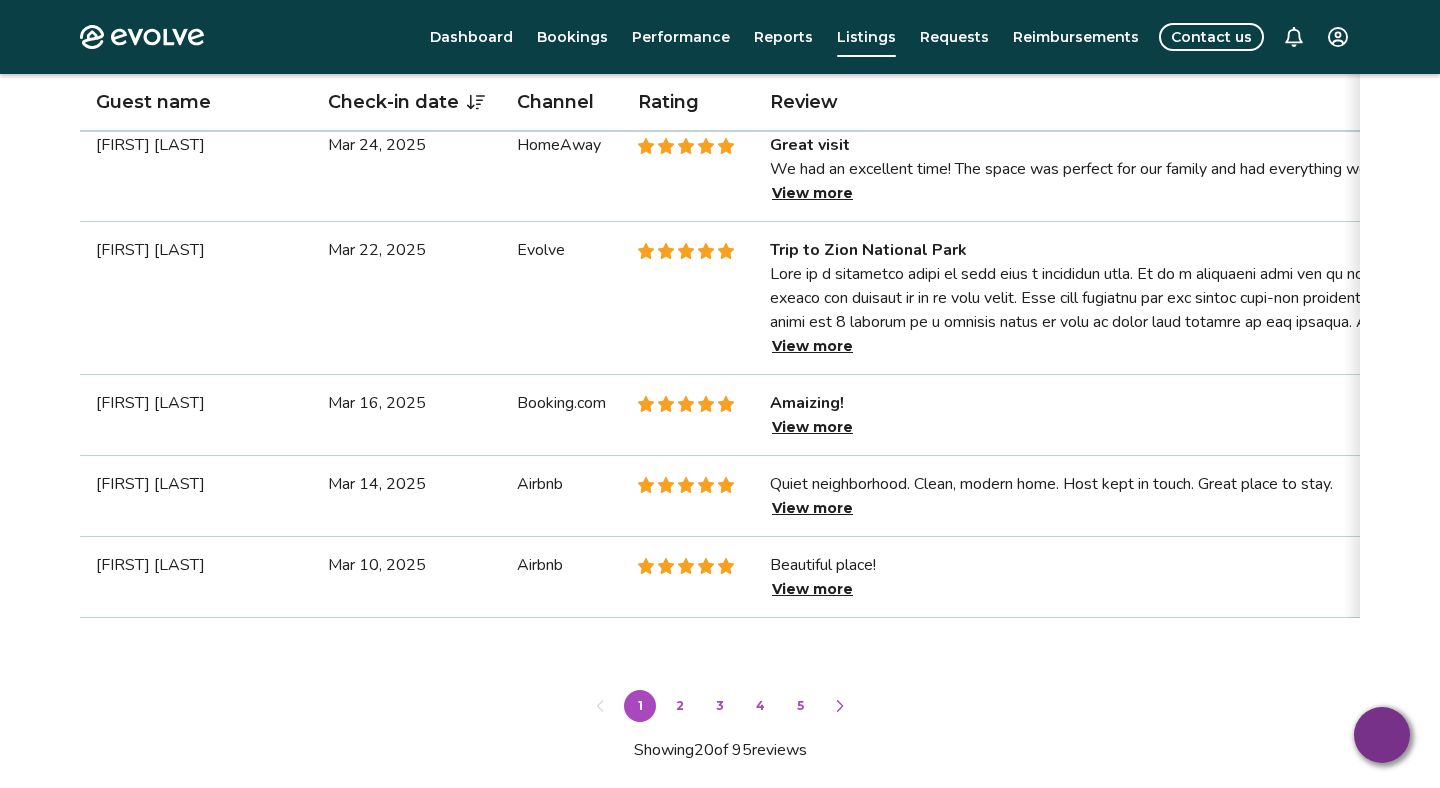 click on "2" at bounding box center [680, 706] 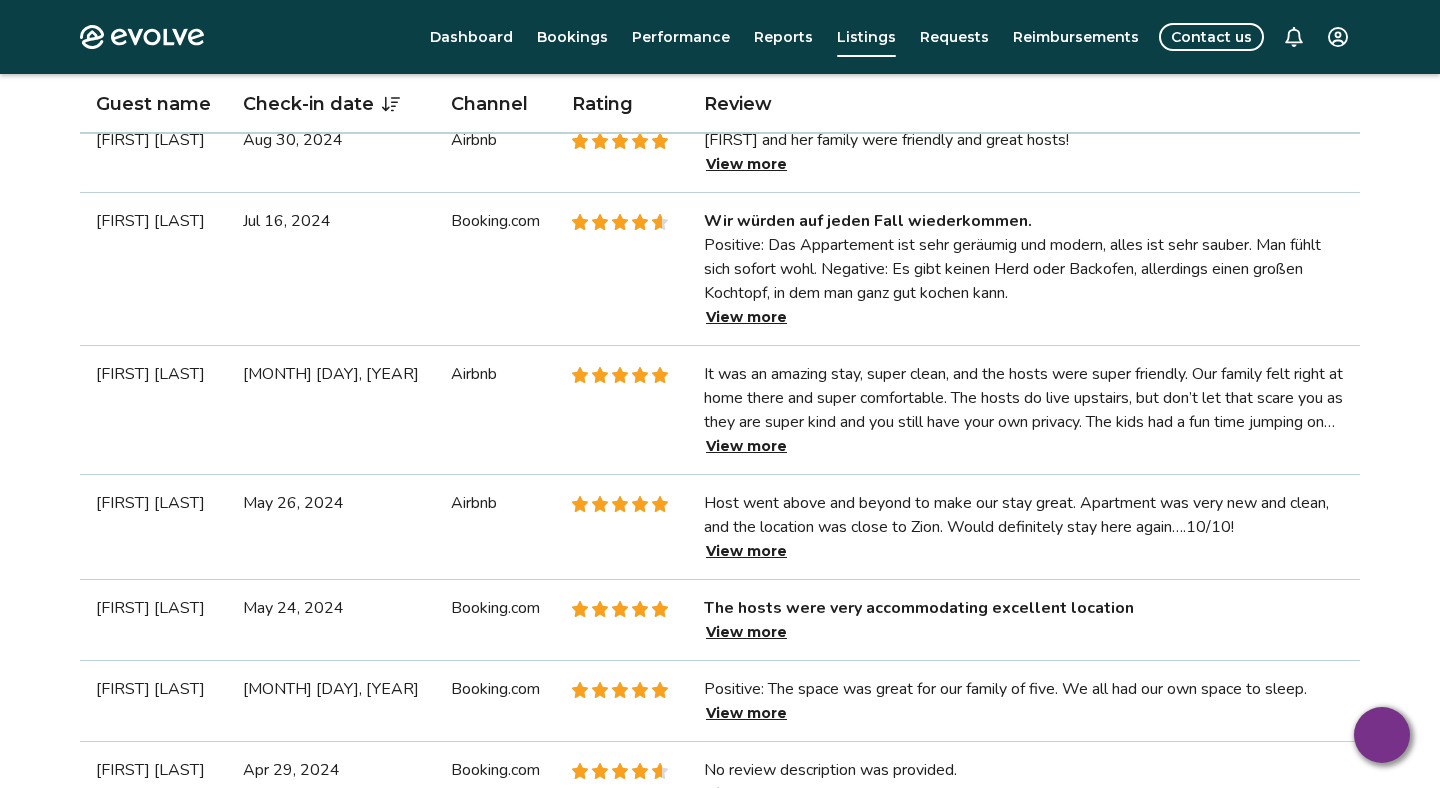 scroll, scrollTop: 1296, scrollLeft: 0, axis: vertical 